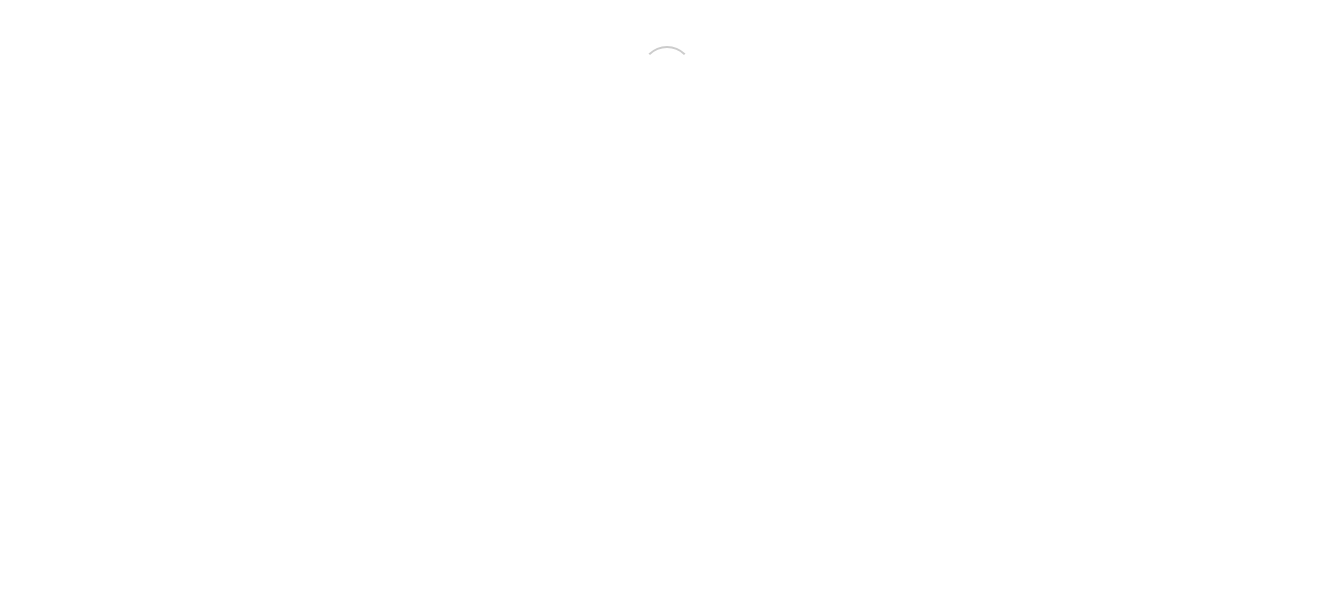 scroll, scrollTop: 0, scrollLeft: 0, axis: both 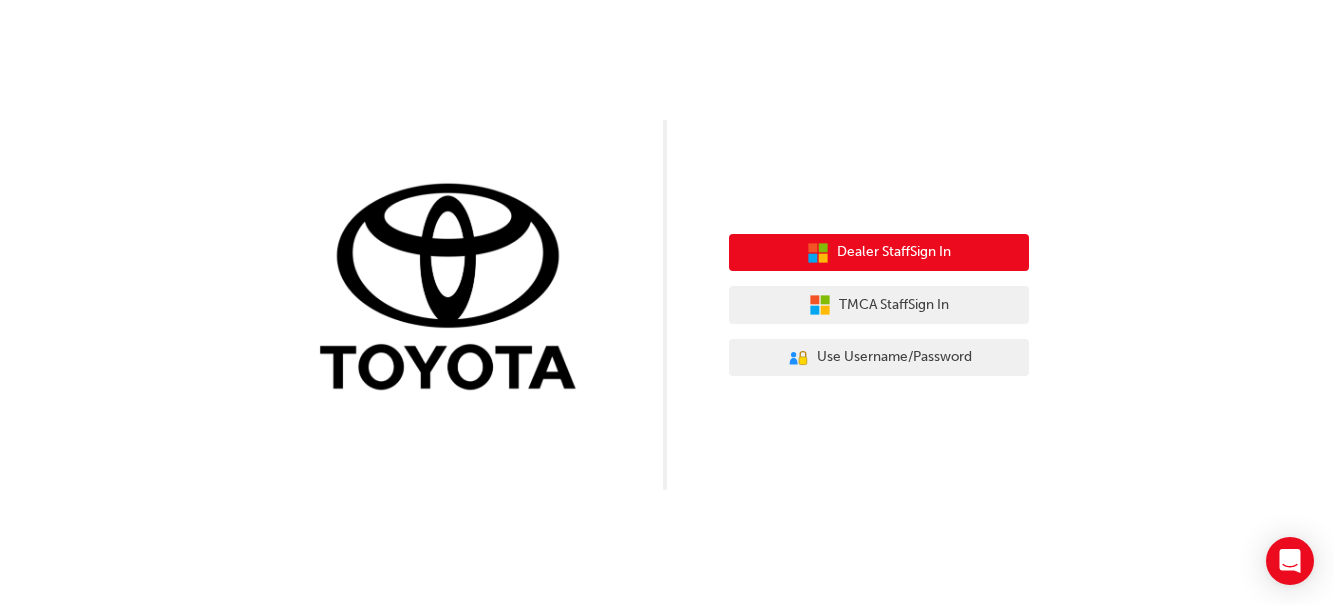 click on "Dealer Staff  Sign In" at bounding box center (894, 252) 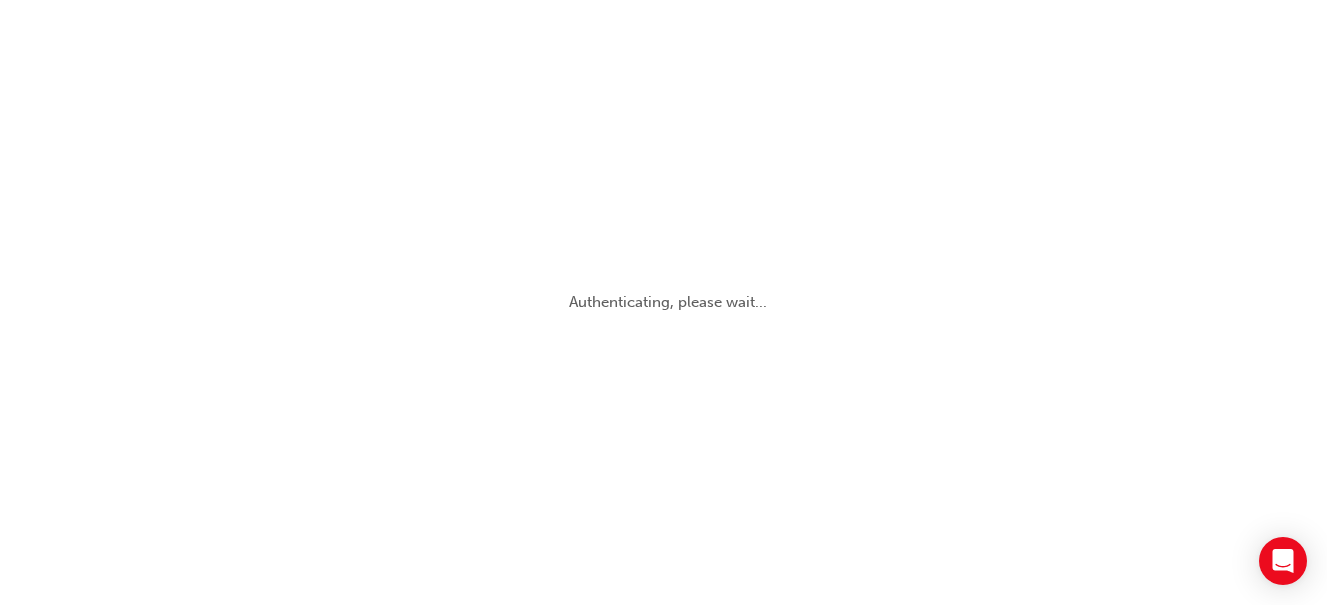 scroll, scrollTop: 0, scrollLeft: 0, axis: both 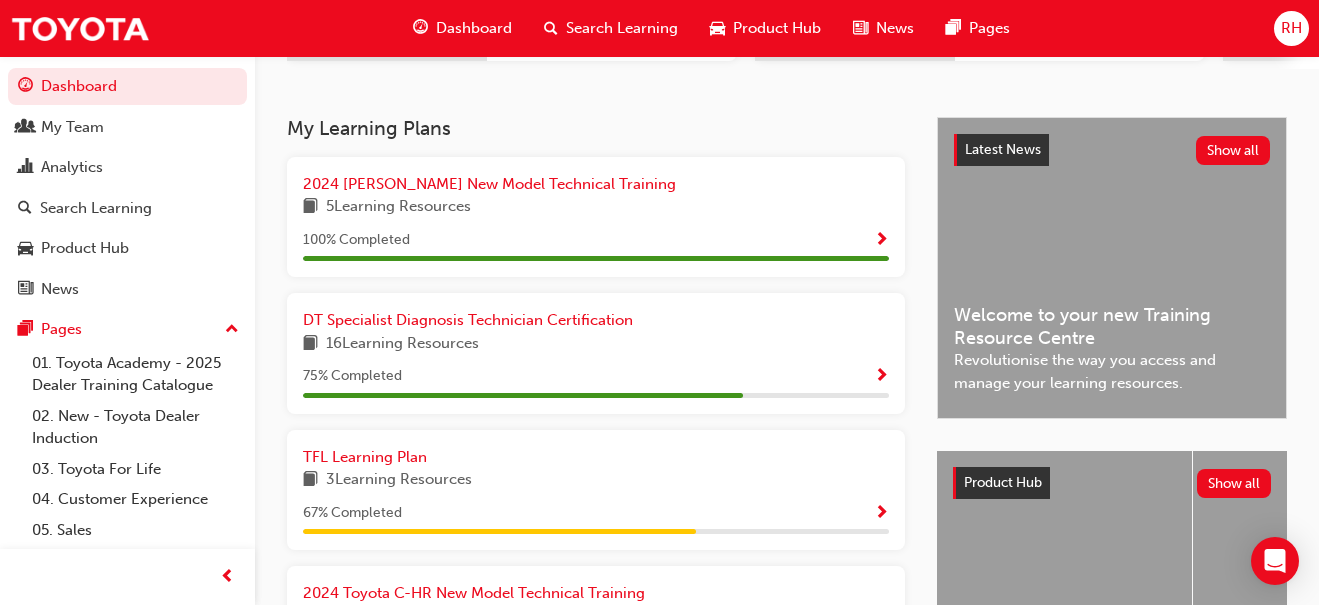 click at bounding box center [881, 377] 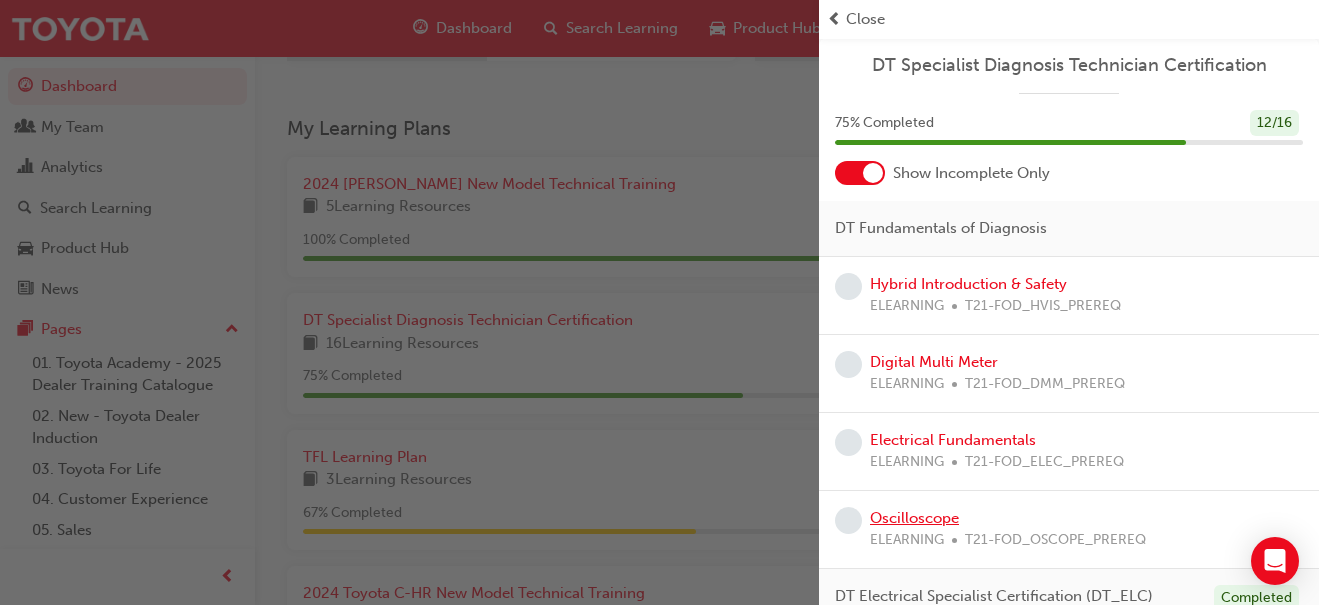 click on "Oscilloscope" at bounding box center [914, 518] 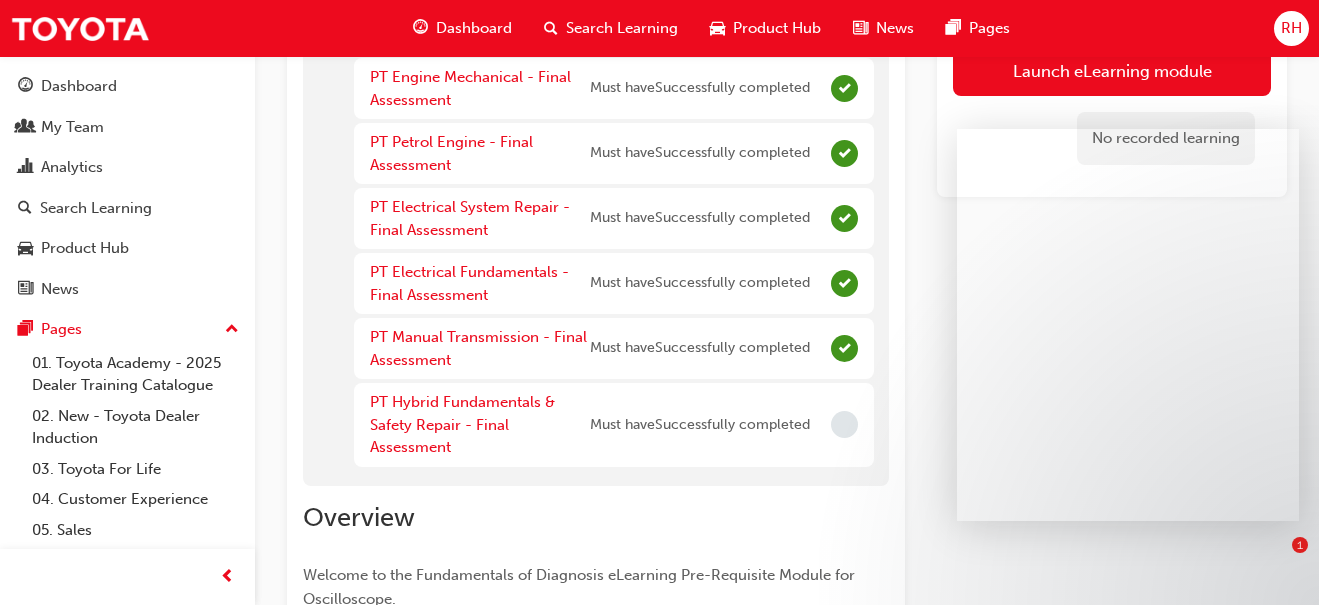 scroll, scrollTop: 656, scrollLeft: 0, axis: vertical 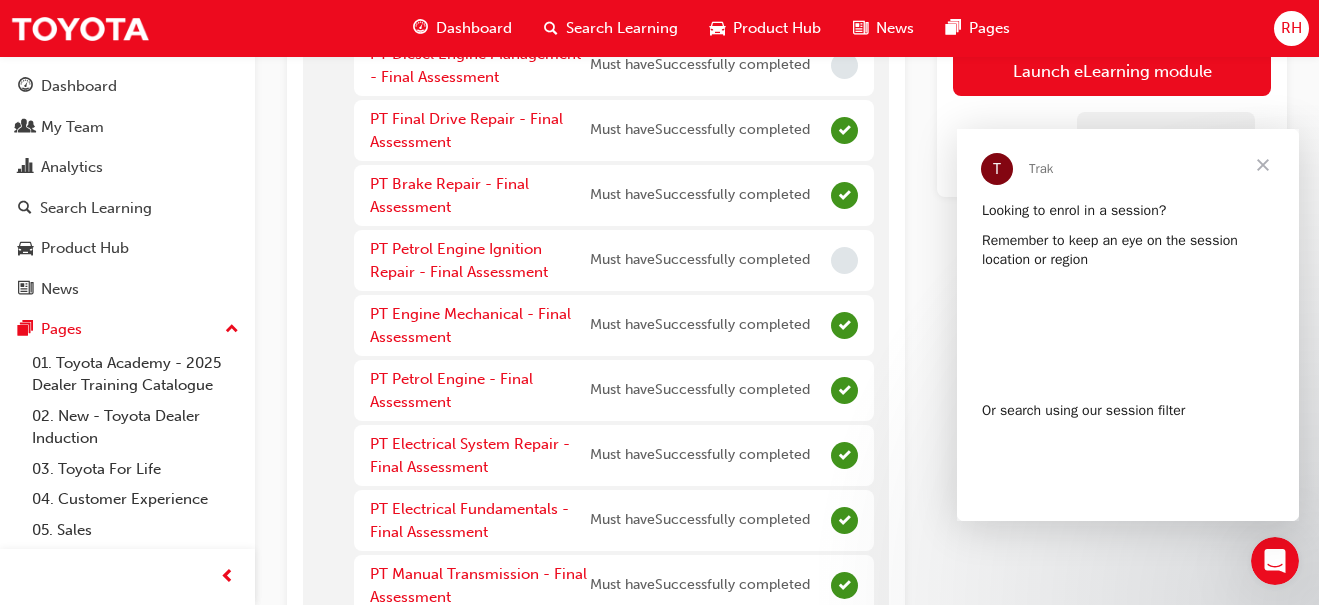 click at bounding box center (1263, 165) 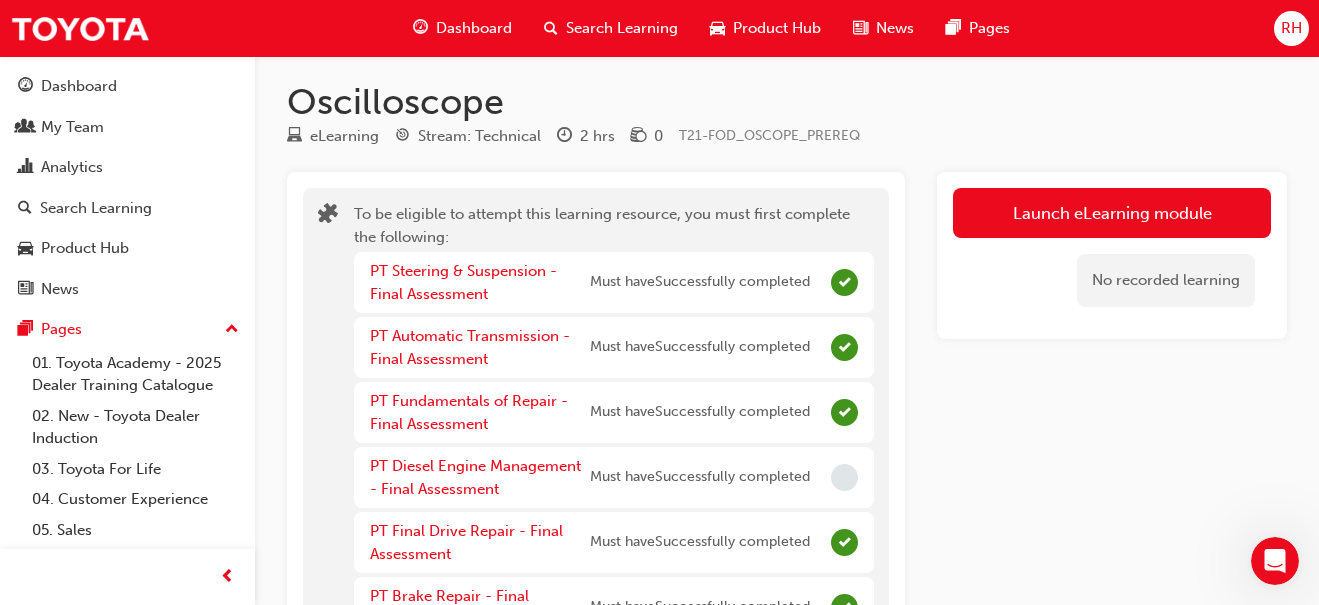 scroll, scrollTop: 7, scrollLeft: 0, axis: vertical 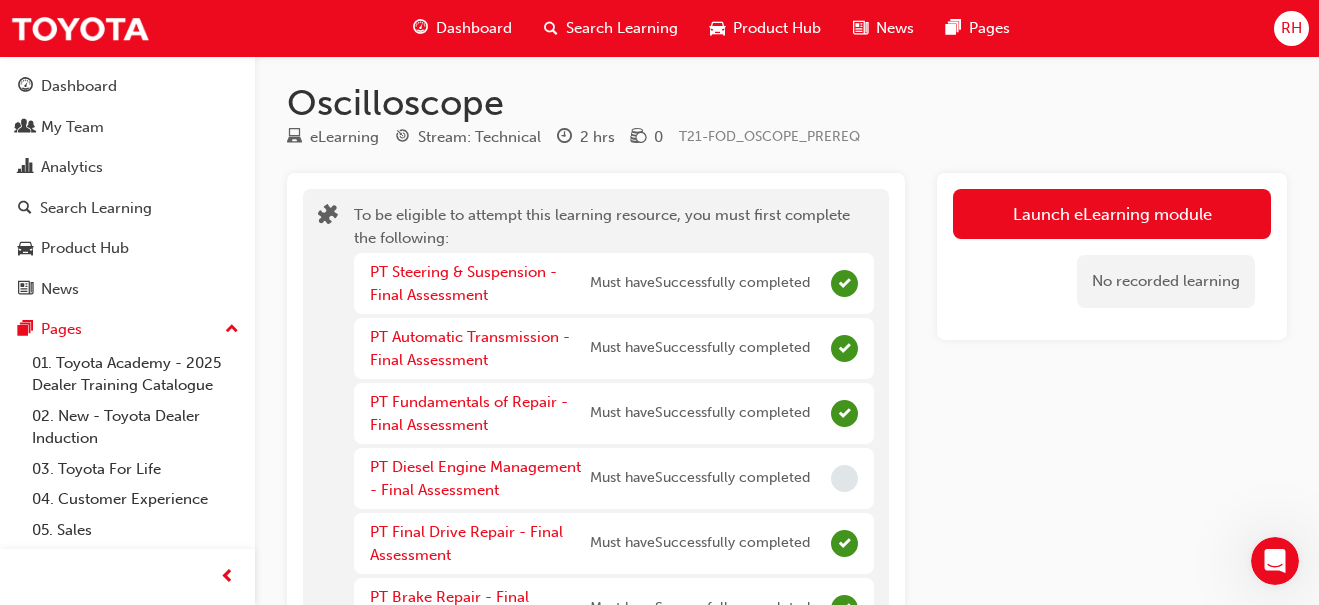 click on "Launch eLearning module" at bounding box center (1112, 214) 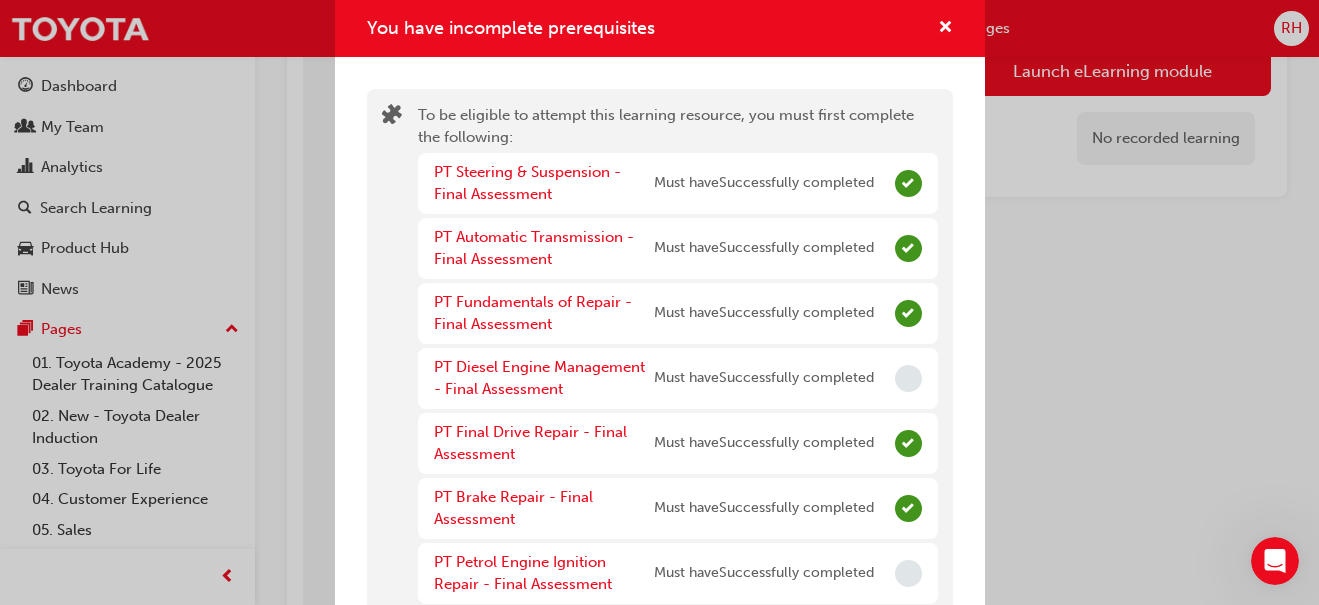 scroll, scrollTop: 218, scrollLeft: 0, axis: vertical 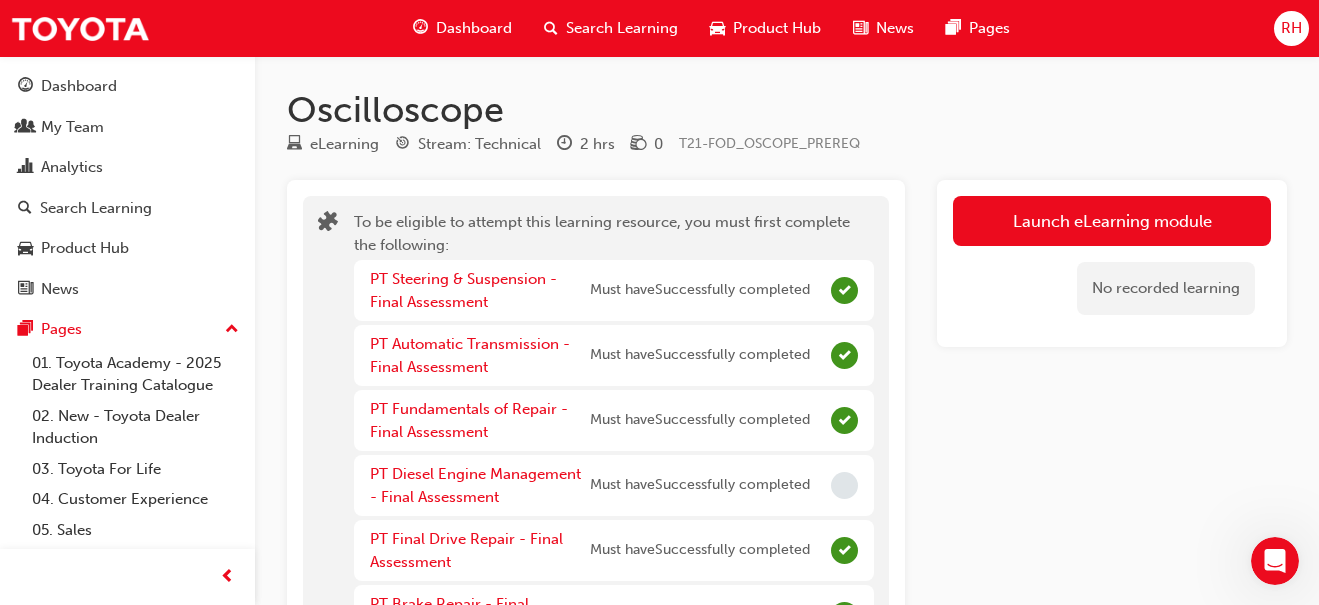 click on "Launch eLearning module" at bounding box center (1112, 221) 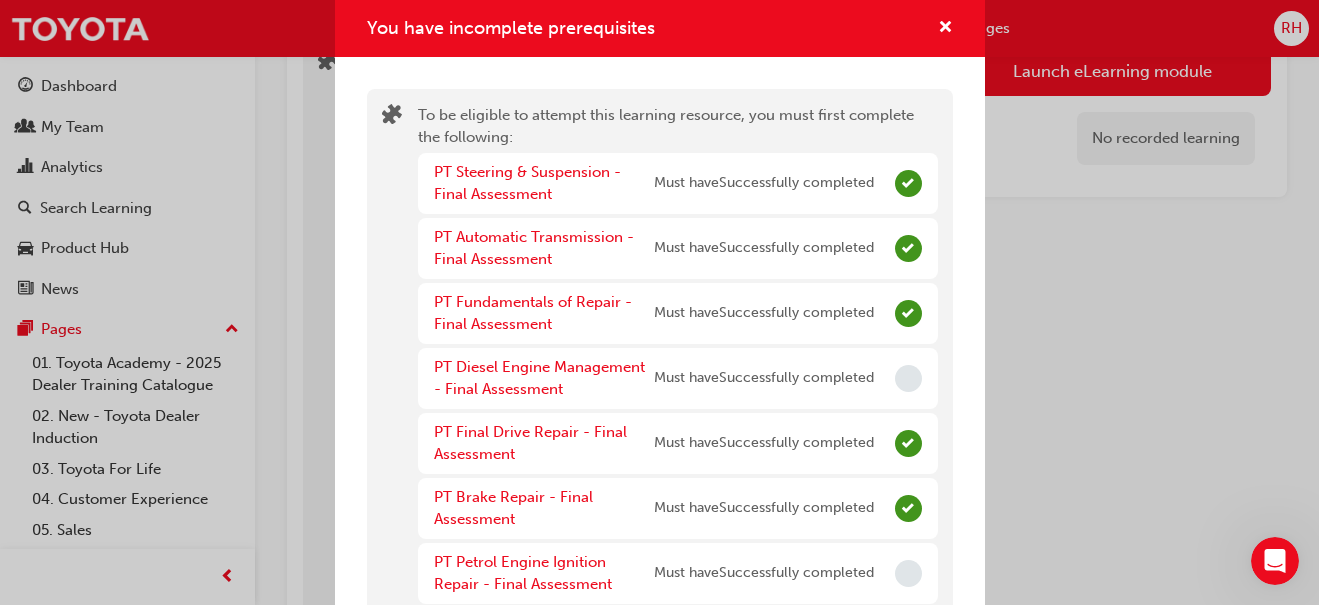 scroll, scrollTop: 195, scrollLeft: 0, axis: vertical 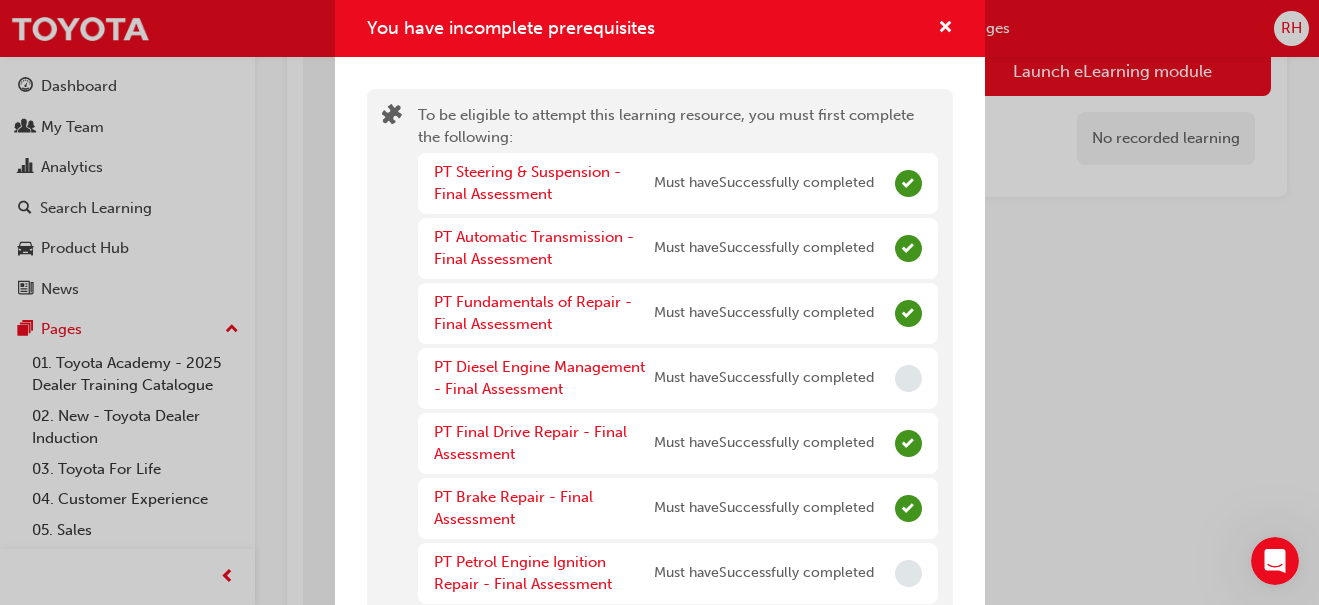click on "You have incomplete prerequisites To be eligible to attempt this learning resource, you must first complete  the following: PT Steering & Suspension - Final Assessment Must have  Successfully completed PT Automatic Transmission - Final Assessment Must have  Successfully completed PT Fundamentals of Repair - Final Assessment Must have  Successfully completed PT Diesel Engine Management - Final Assessment Must have  Successfully completed PT Final Drive Repair - Final Assessment Must have  Successfully completed PT Brake Repair - Final Assessment Must have  Successfully completed PT Petrol Engine Ignition Repair - Final Assessment Must have  Successfully completed PT Engine Mechanical - Final Assessment Must have  Successfully completed PT Petrol Engine - Final Assessment Must have  Successfully completed PT Electrical System Repair - Final Assessment Must have  Successfully completed PT Electrical Fundamentals - Final Assessment Must have  Successfully completed PT Manual Transmission - Final Assessment" at bounding box center [659, 302] 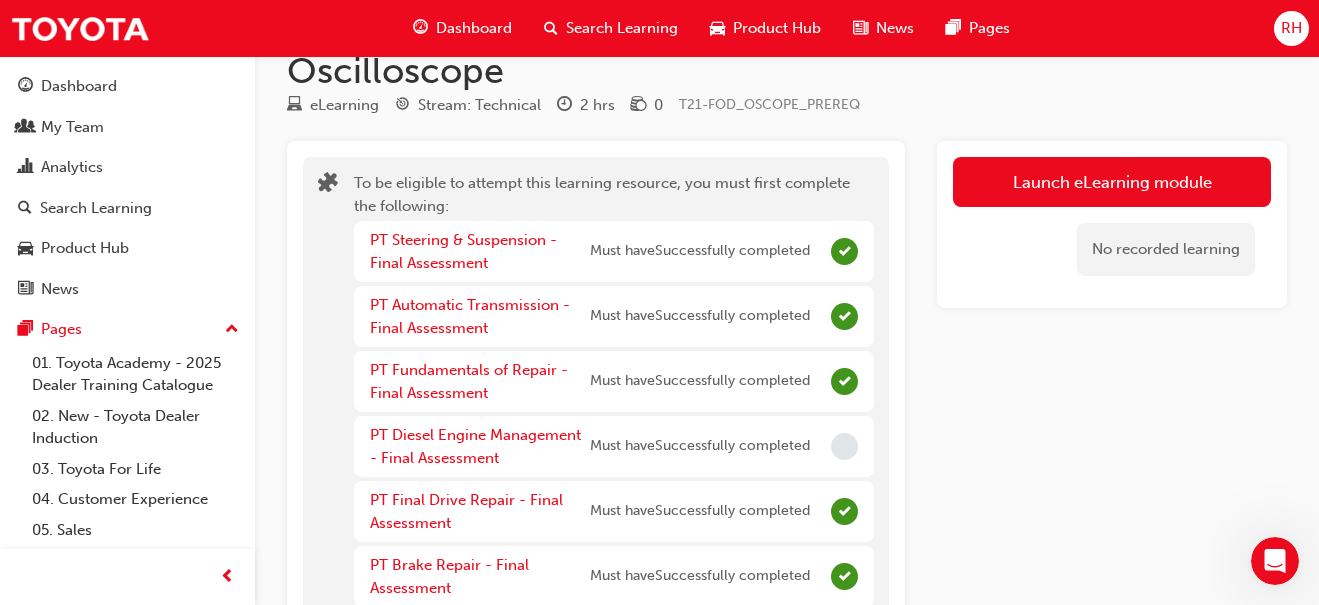 scroll, scrollTop: 0, scrollLeft: 0, axis: both 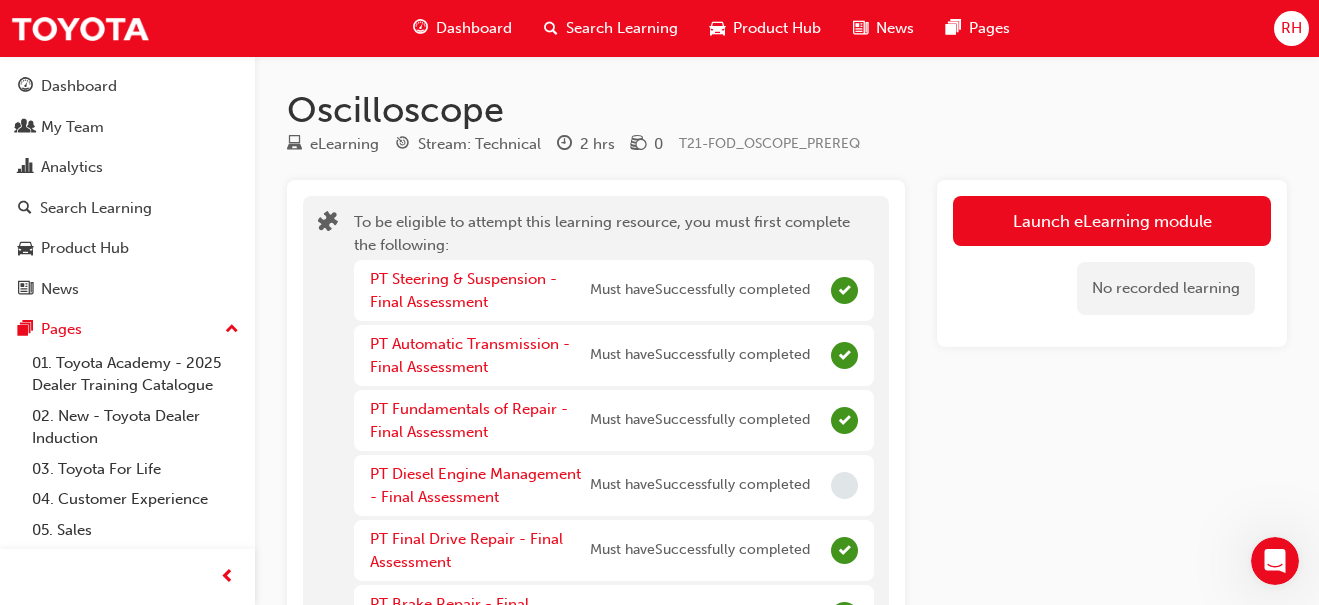 click on "Dashboard" at bounding box center [462, 28] 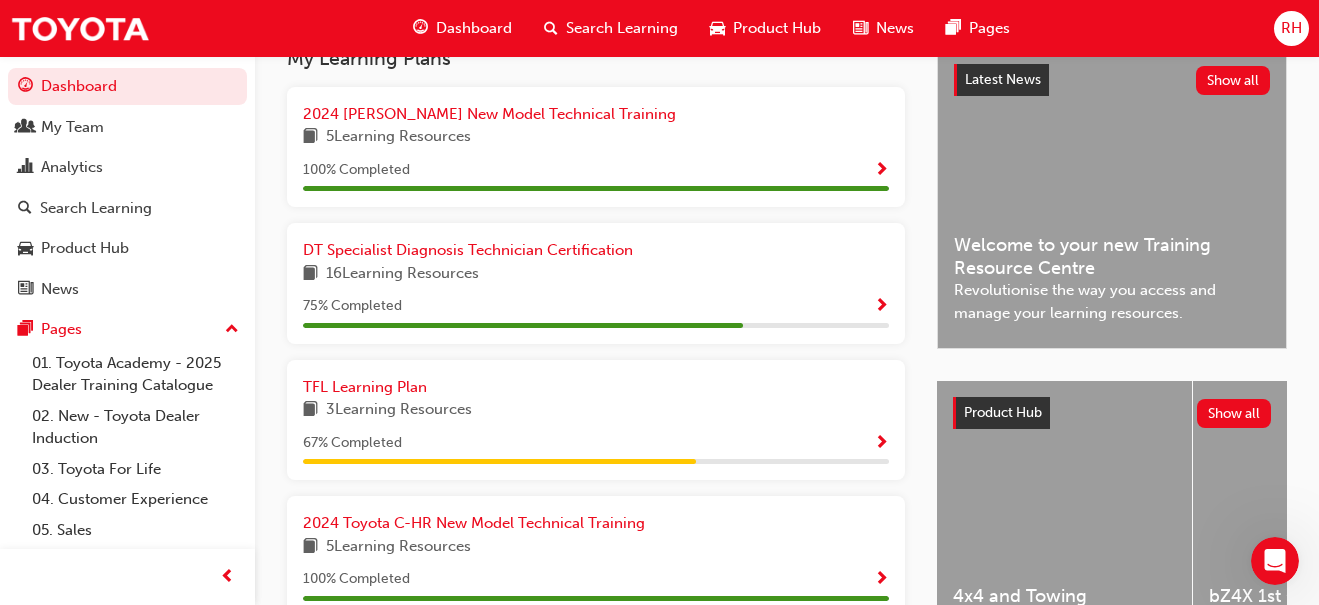 scroll, scrollTop: 461, scrollLeft: 0, axis: vertical 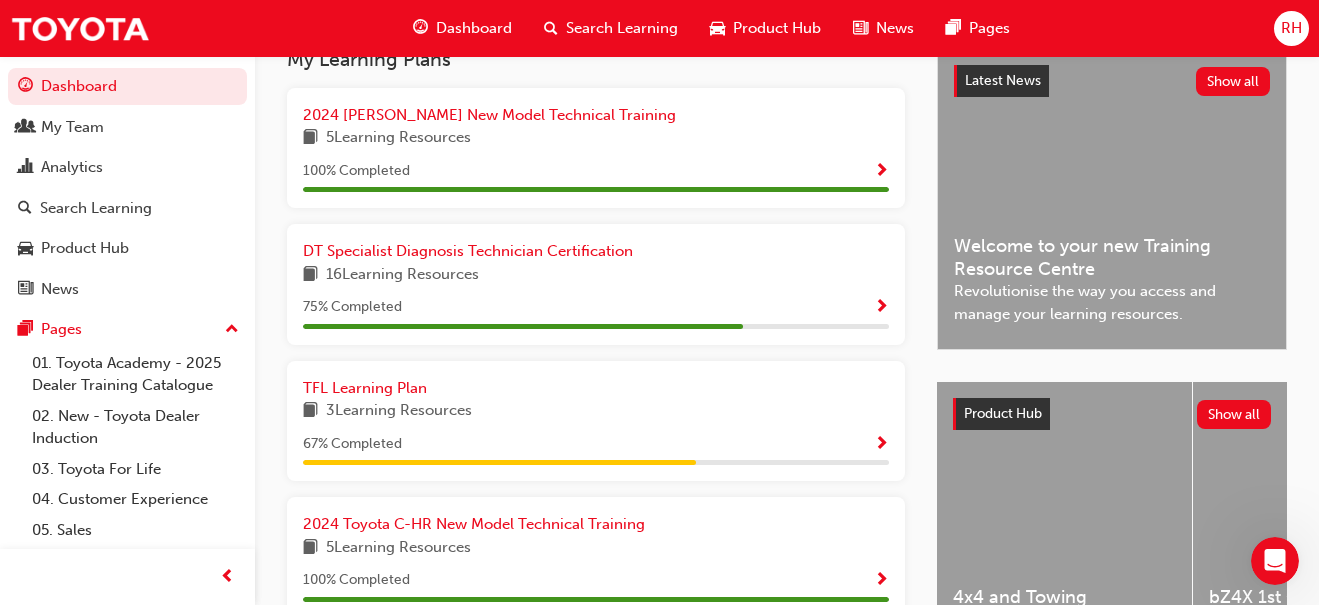 click at bounding box center [881, 308] 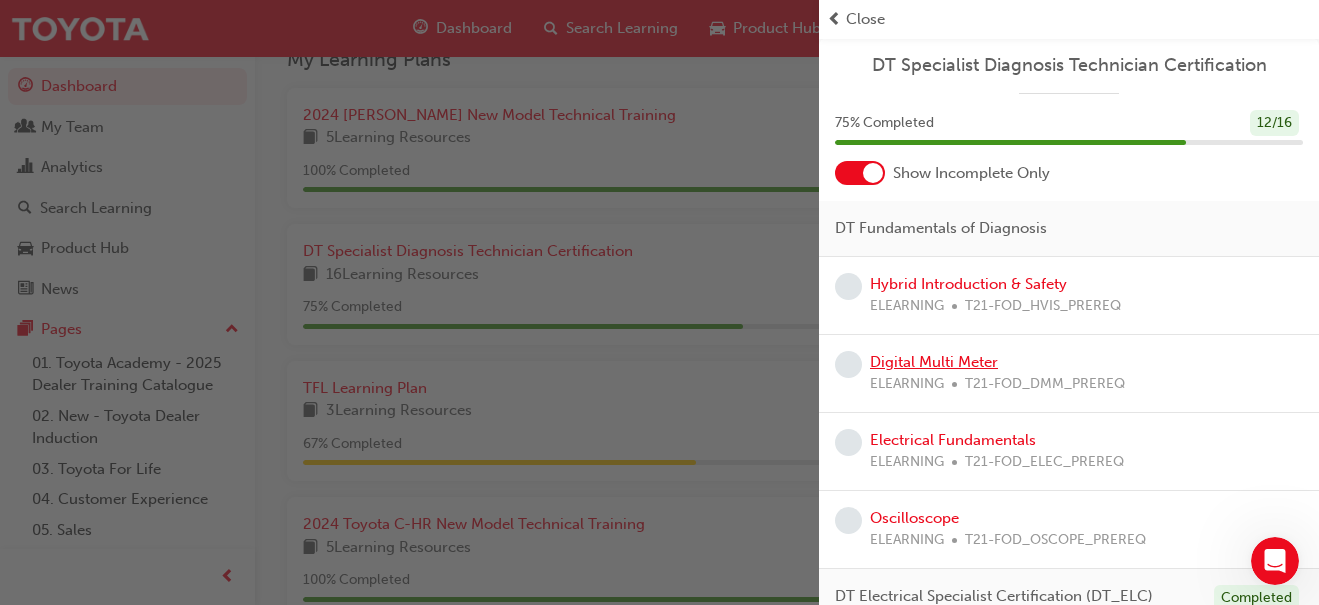 click on "Digital Multi Meter" at bounding box center [934, 362] 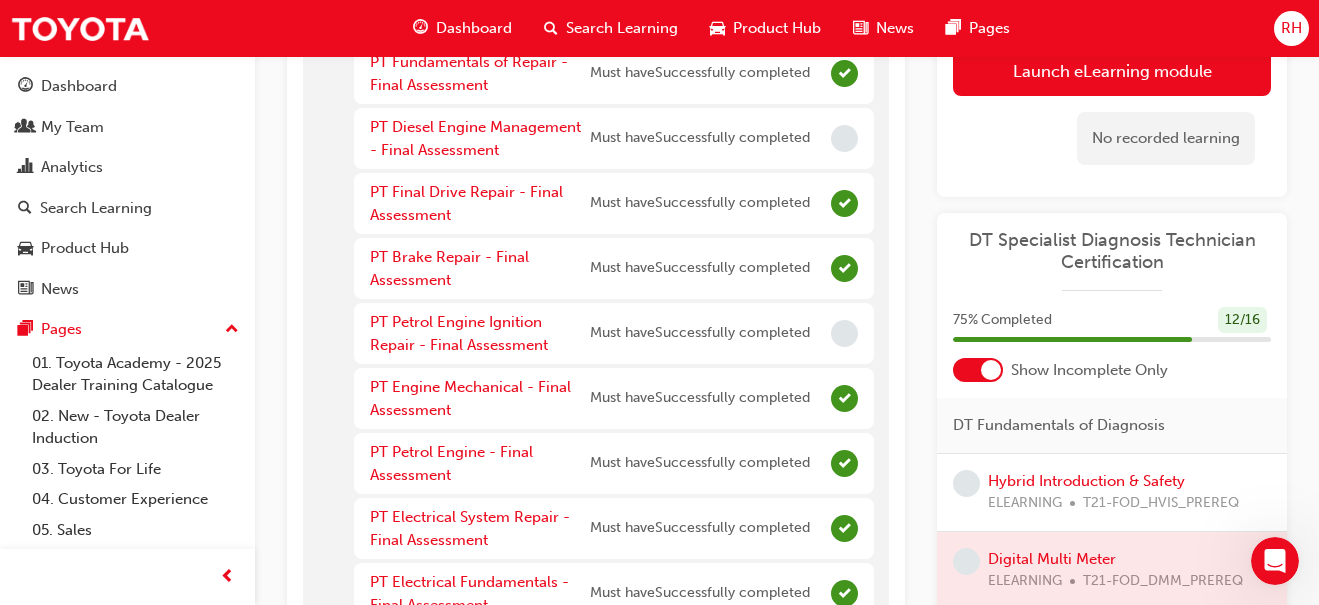 scroll, scrollTop: 348, scrollLeft: 0, axis: vertical 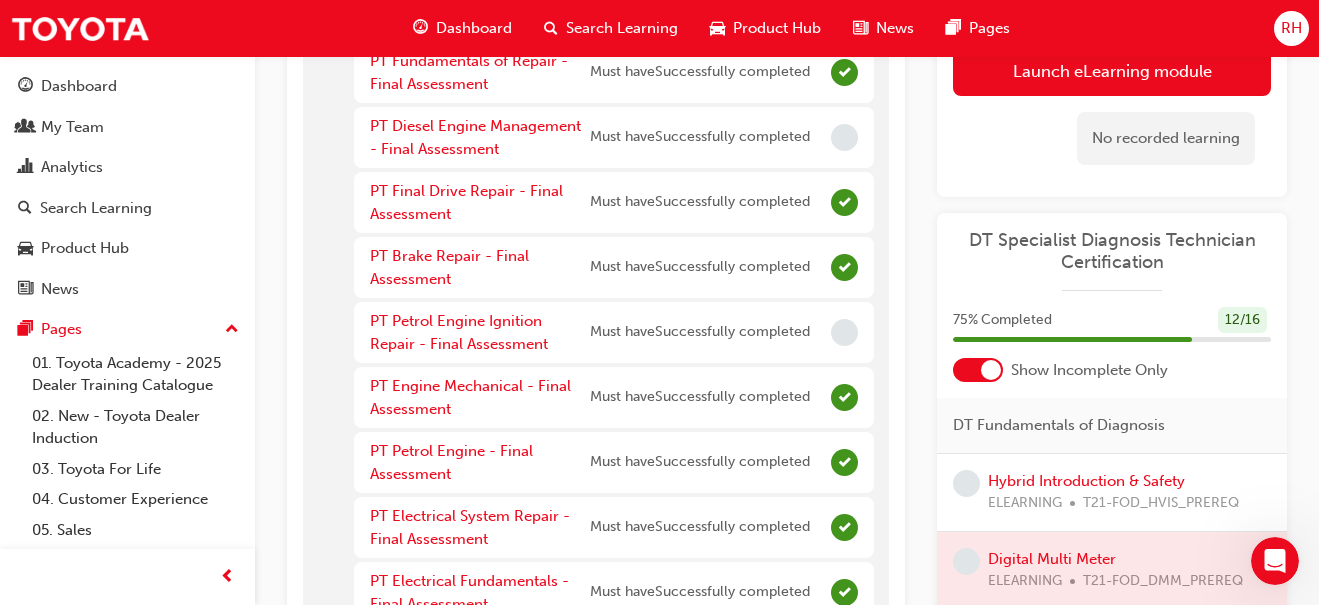 click at bounding box center (991, 370) 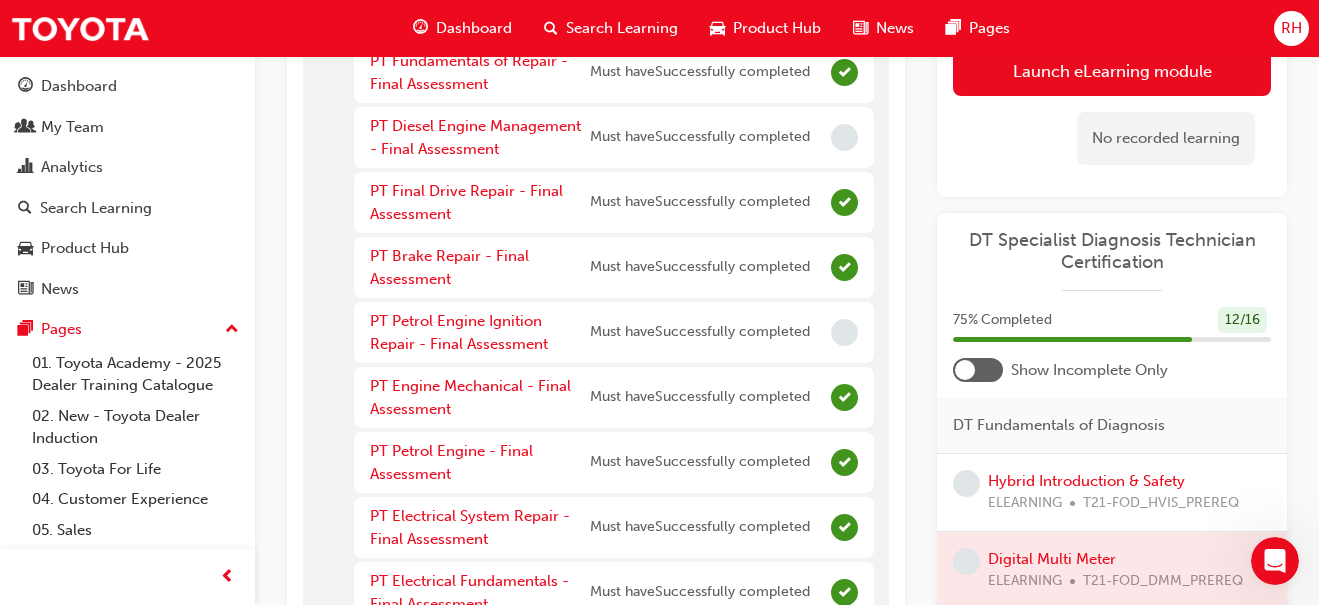 click at bounding box center (965, 370) 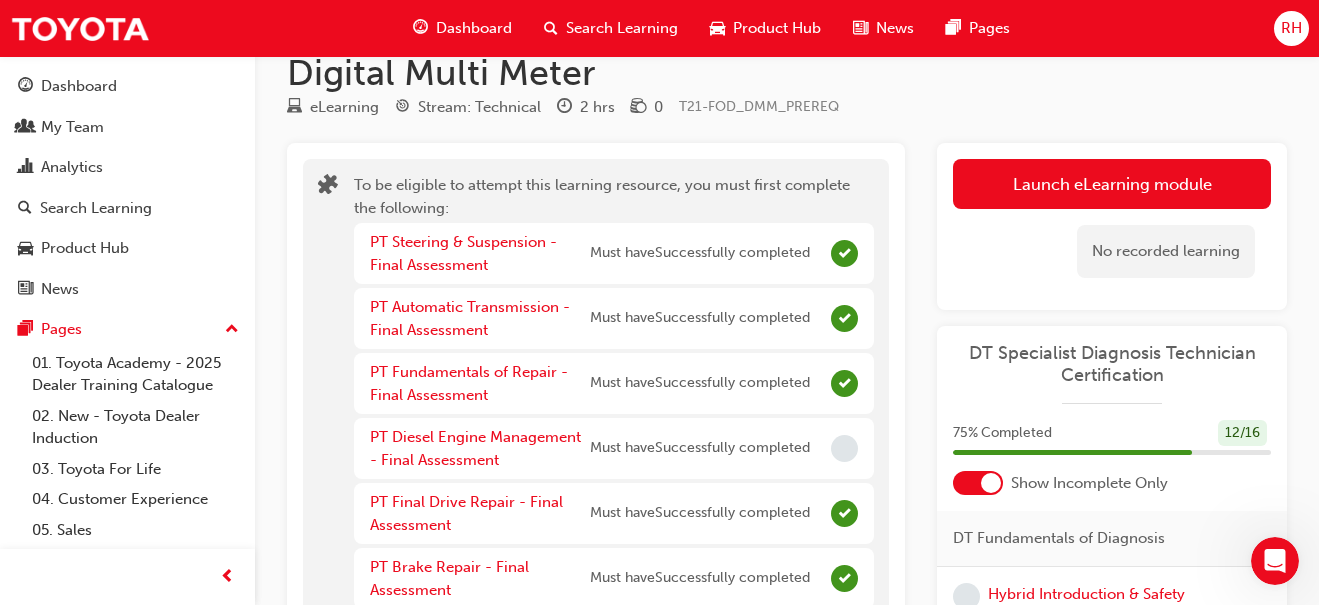 scroll, scrollTop: 0, scrollLeft: 0, axis: both 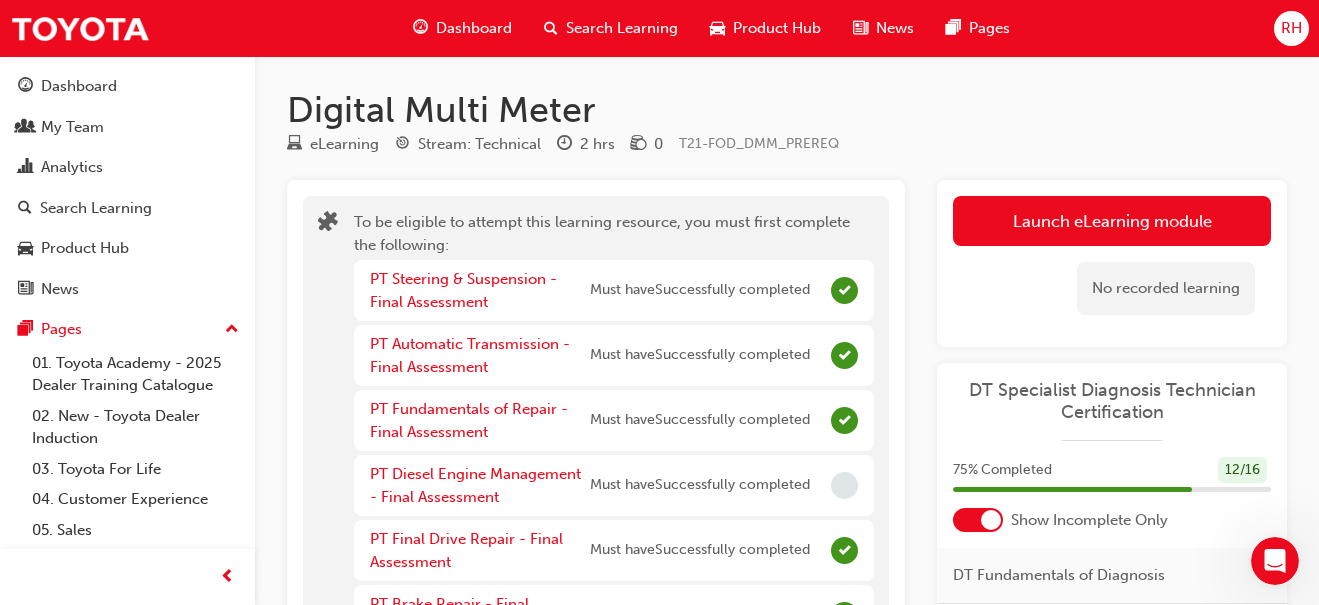 click on "Launch eLearning module" at bounding box center [1112, 221] 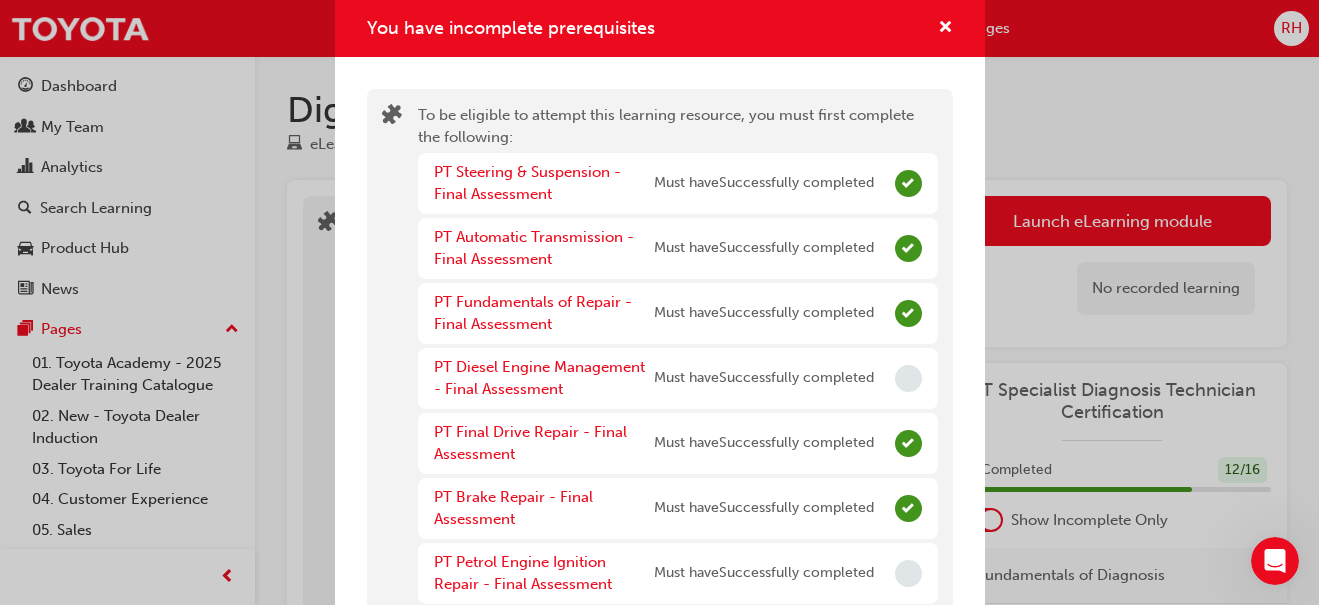 click on "You have incomplete prerequisites To be eligible to attempt this learning resource, you must first complete  the following: PT Steering & Suspension - Final Assessment Must have  Successfully completed PT Automatic Transmission - Final Assessment Must have  Successfully completed PT Fundamentals of Repair - Final Assessment Must have  Successfully completed PT Diesel Engine Management - Final Assessment Must have  Successfully completed PT Final Drive Repair - Final Assessment Must have  Successfully completed PT Brake Repair - Final Assessment Must have  Successfully completed PT Petrol Engine Ignition Repair - Final Assessment Must have  Successfully completed PT Engine Mechanical - Final Assessment Must have  Successfully completed PT Petrol Engine - Final Assessment Must have  Successfully completed PT Electrical System Repair - Final Assessment Must have  Successfully completed PT Electrical Fundamentals - Final Assessment Must have  Successfully completed PT Manual Transmission - Final Assessment" at bounding box center (659, 302) 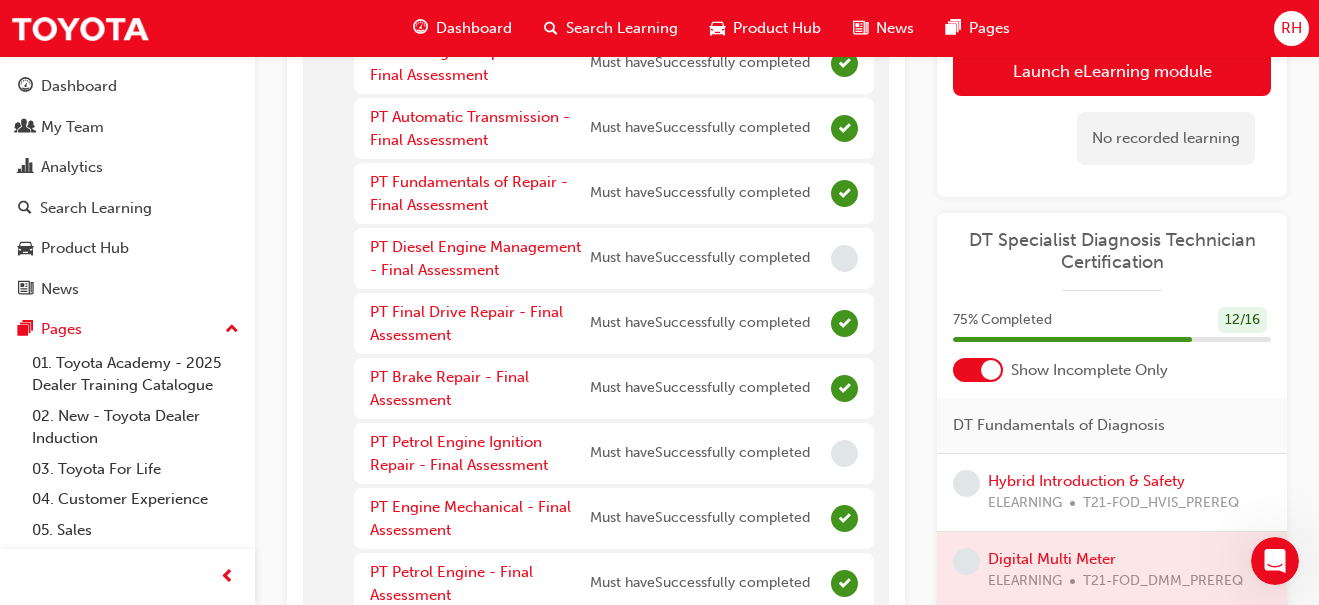 scroll, scrollTop: 224, scrollLeft: 0, axis: vertical 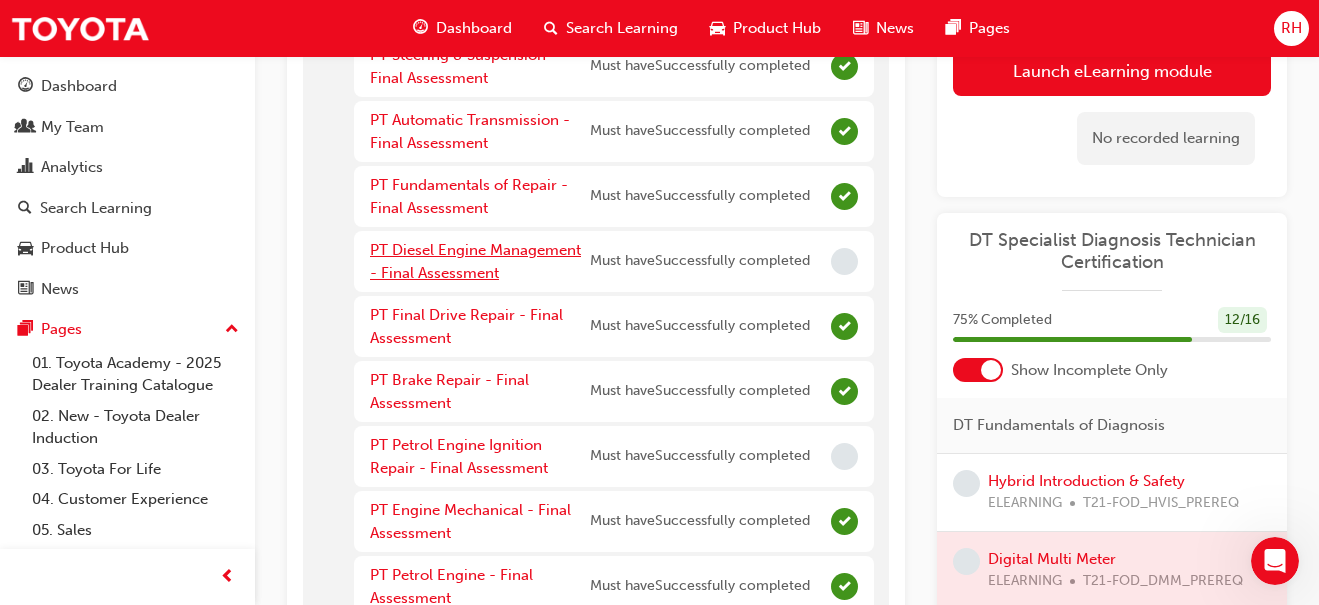 click on "PT Diesel Engine Management - Final Assessment" at bounding box center (475, 261) 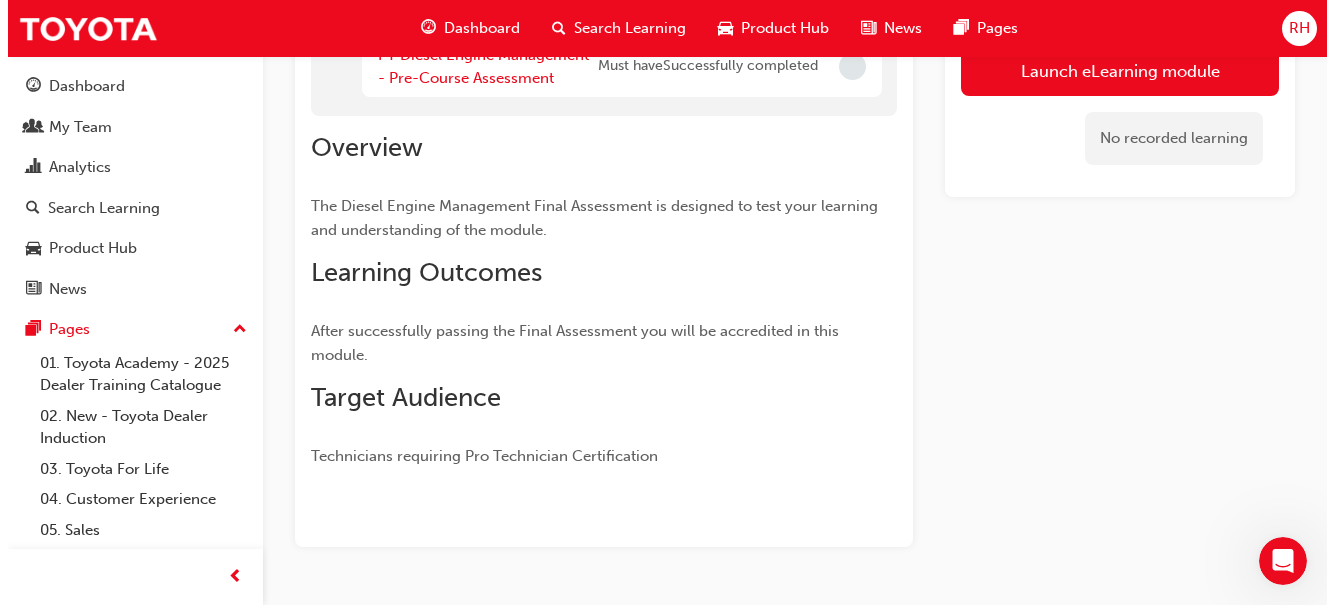 scroll, scrollTop: 0, scrollLeft: 0, axis: both 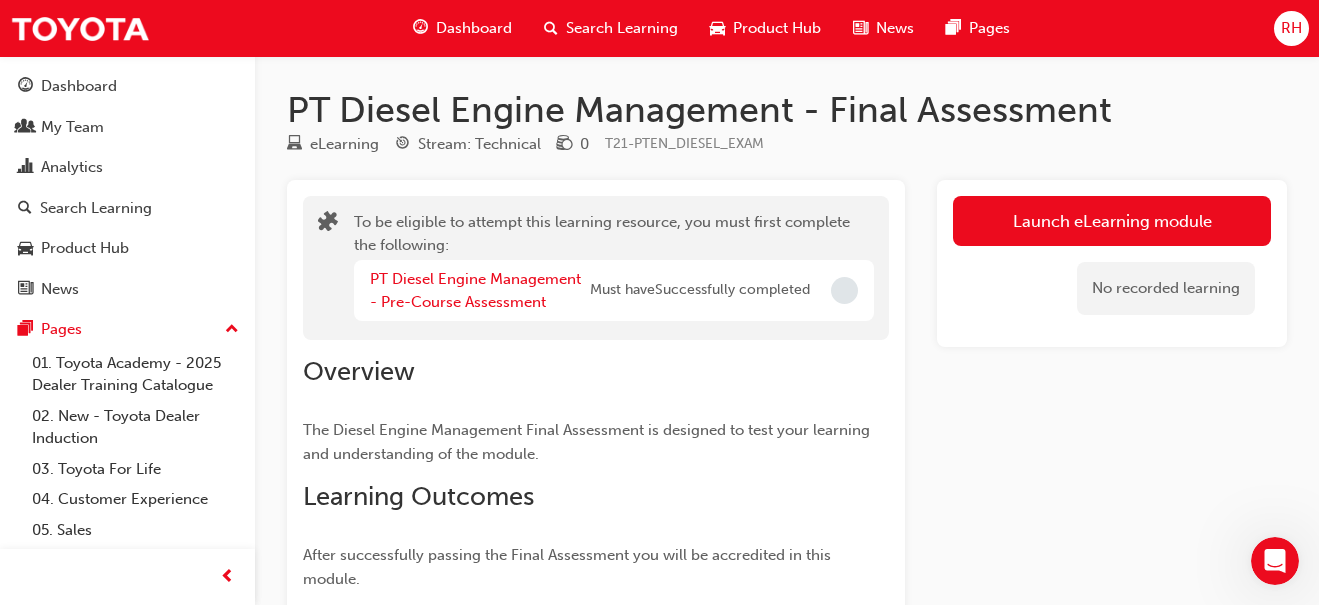 click on "Launch eLearning module" at bounding box center [1112, 221] 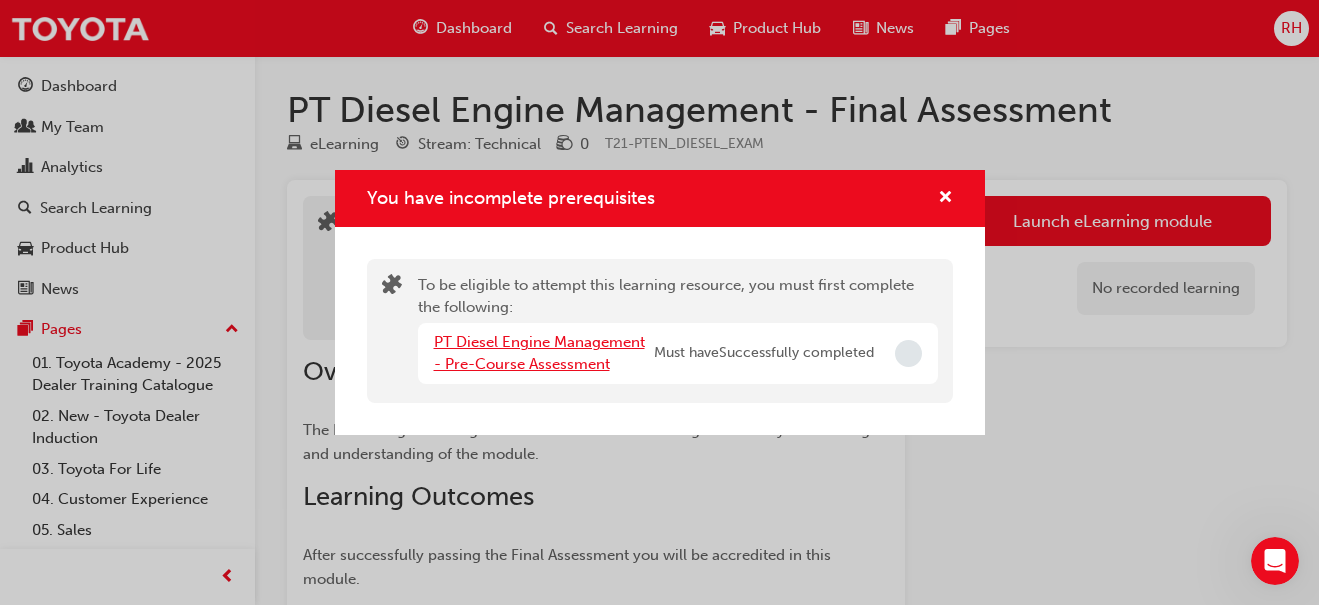 click on "PT Diesel Engine Management - Pre-Course Assessment" at bounding box center (539, 353) 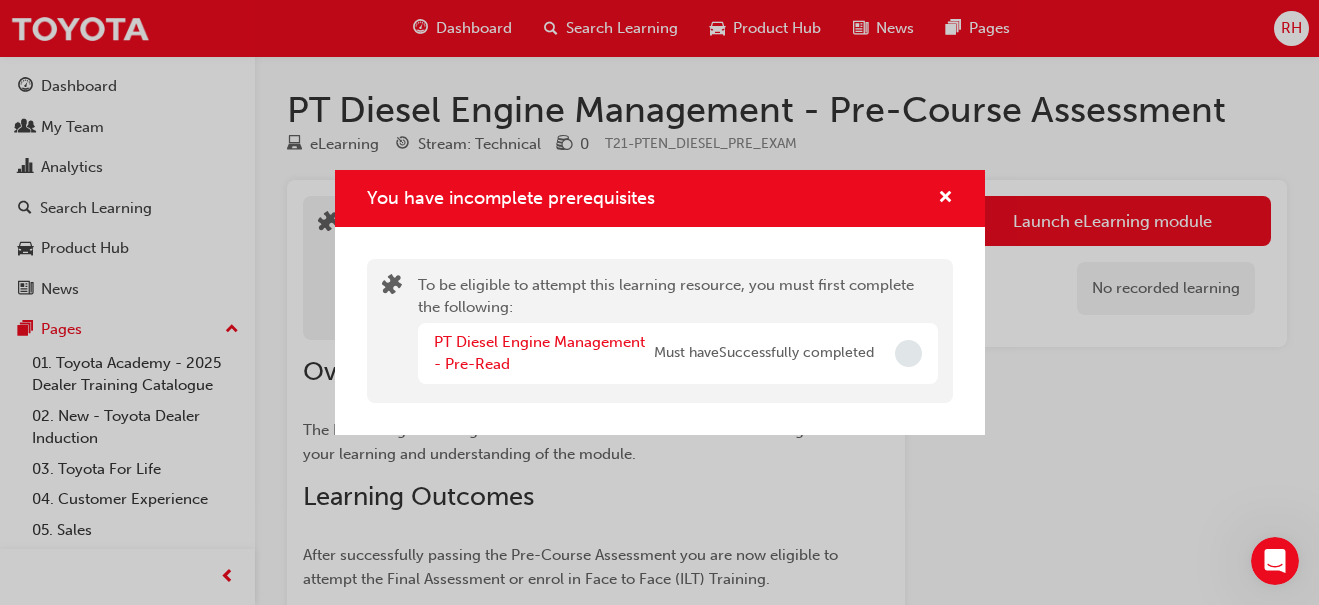 click at bounding box center [908, 353] 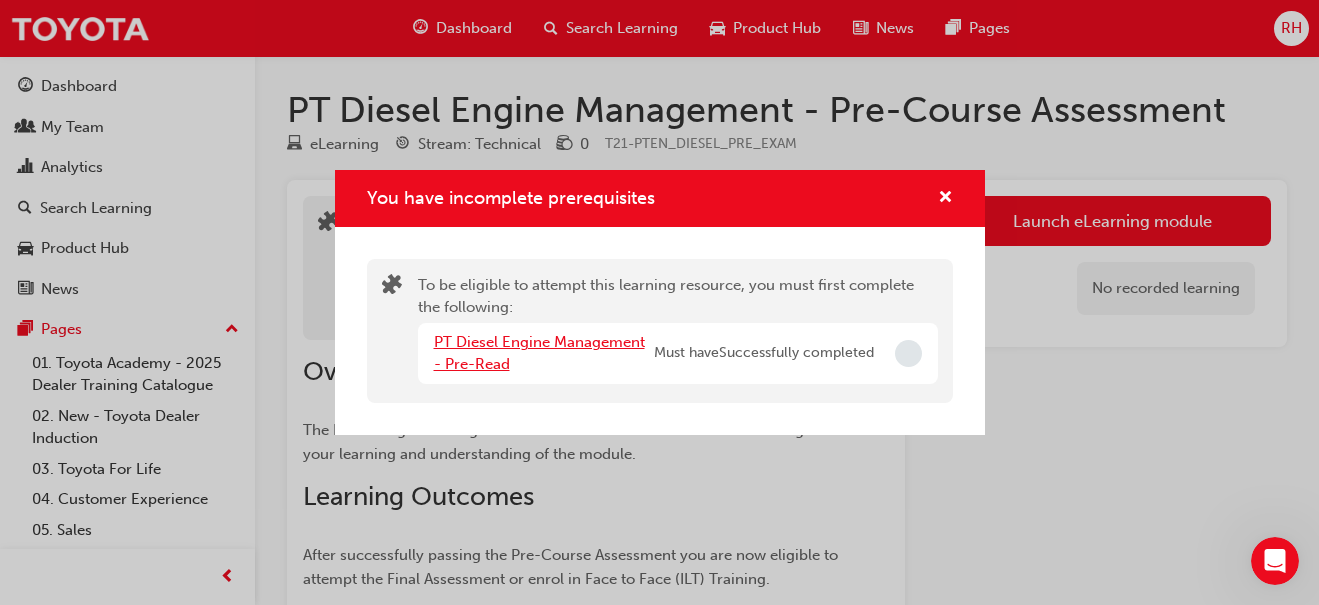click on "PT Diesel Engine Management - Pre-Read" at bounding box center (539, 353) 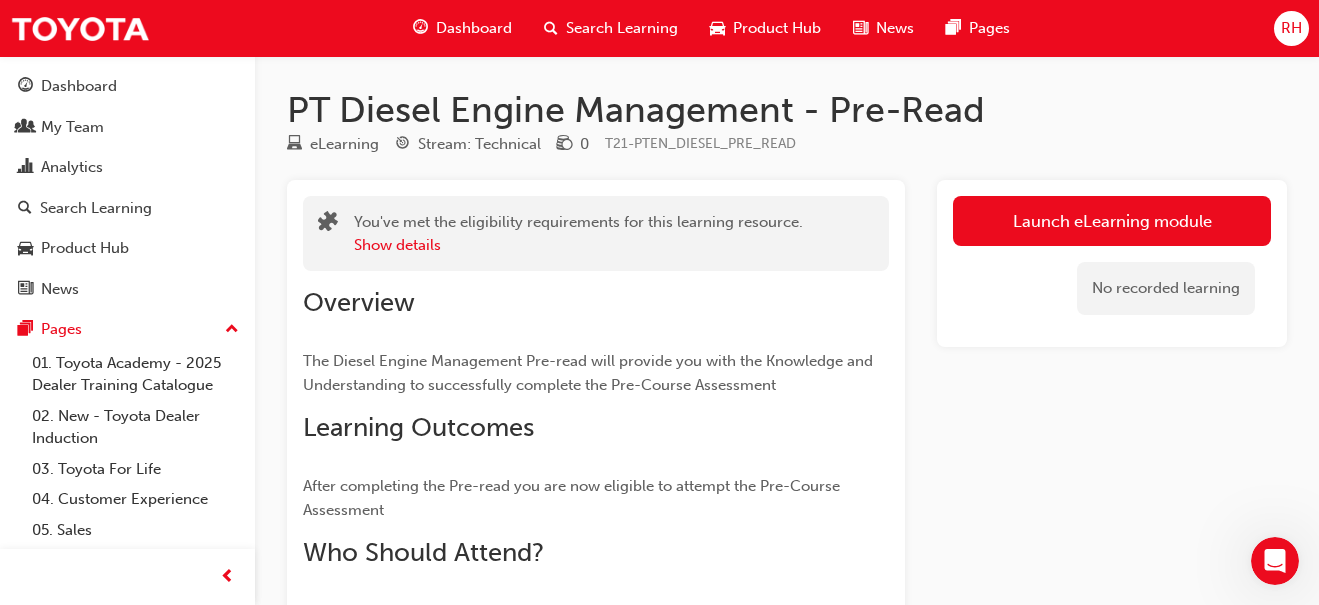 click on "Launch eLearning module" at bounding box center (1112, 221) 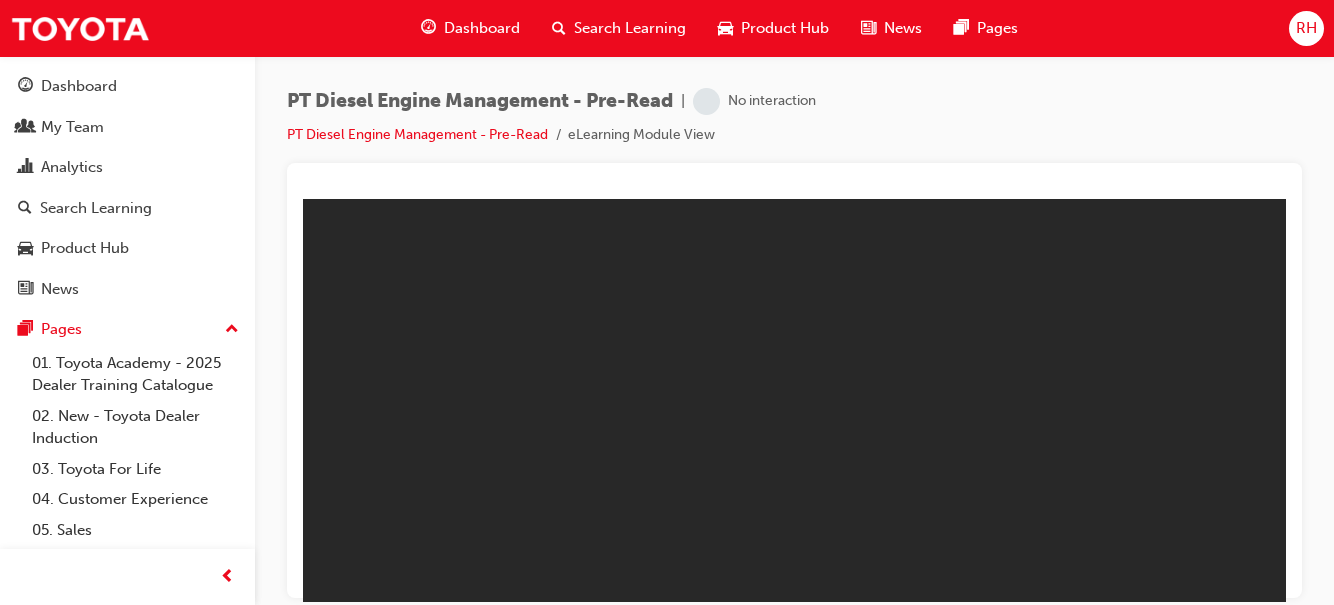 scroll, scrollTop: 0, scrollLeft: 0, axis: both 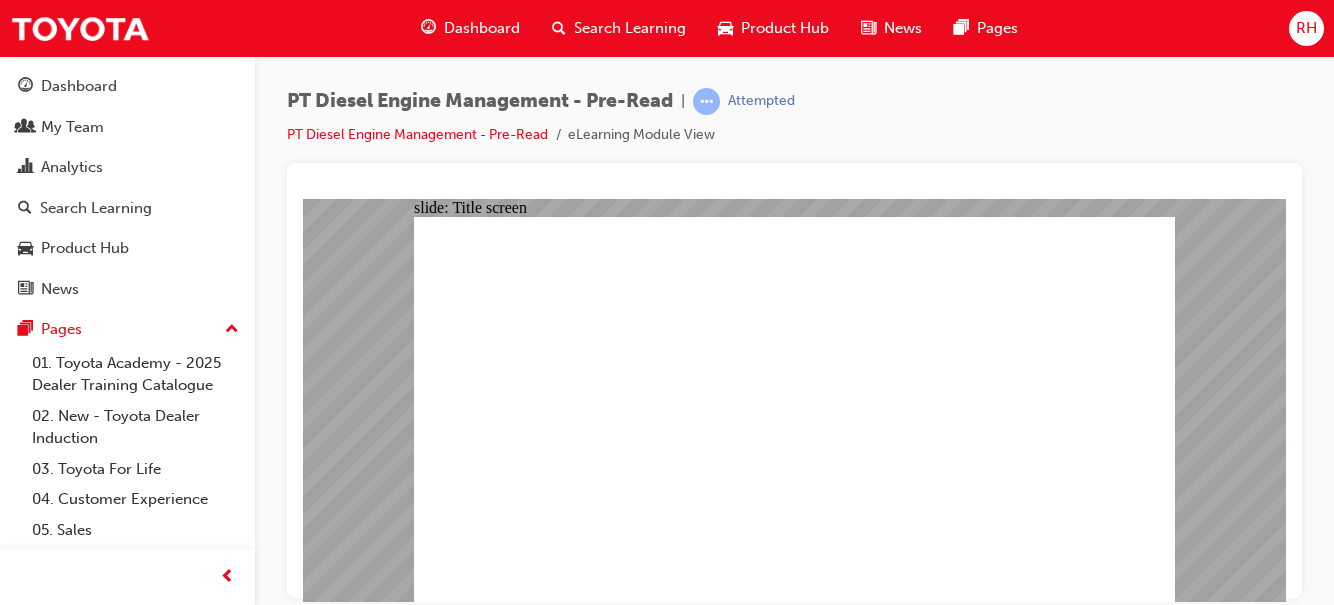 click 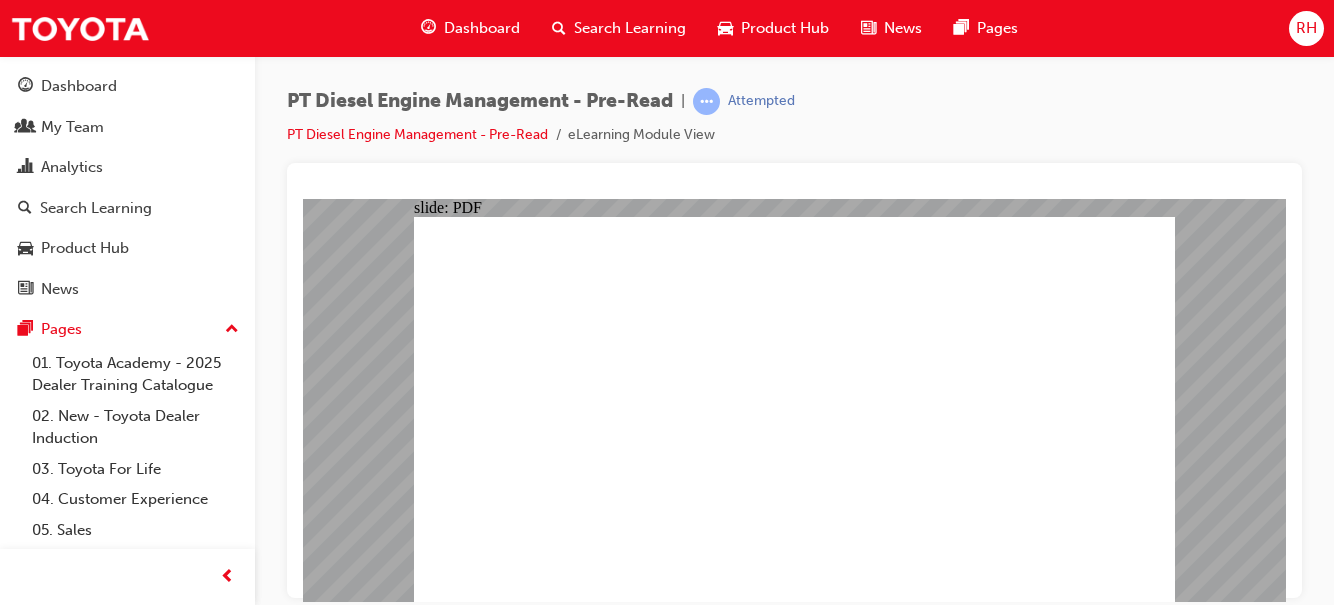click 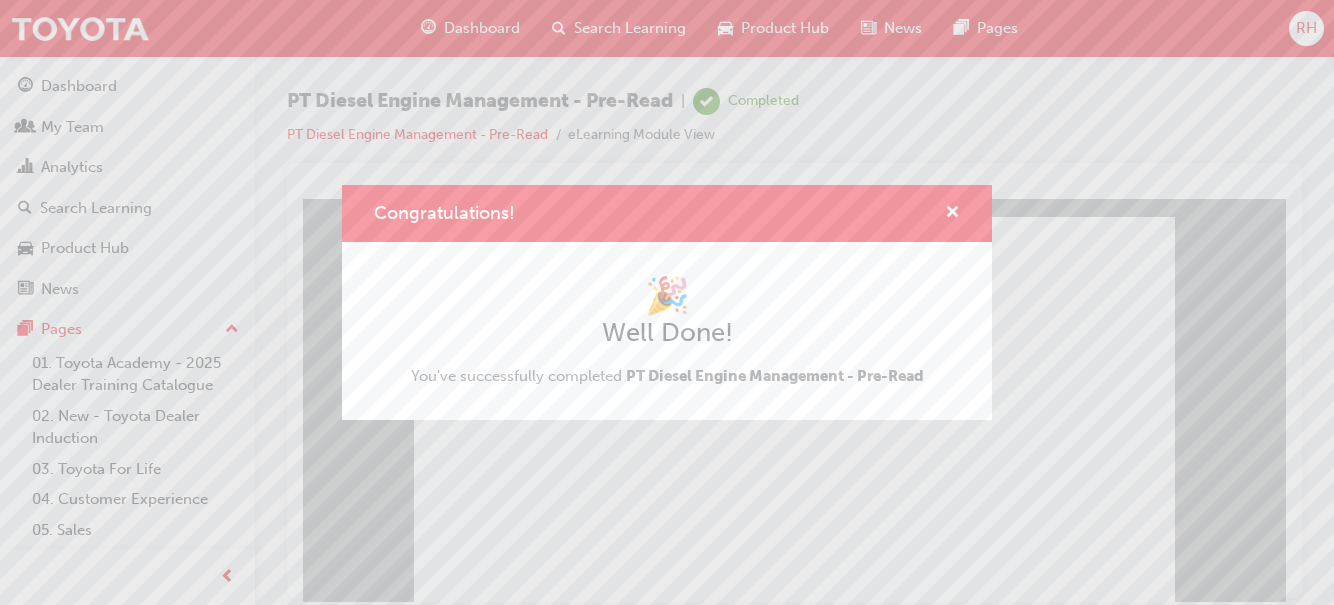 click on "Congratulations! 🎉 Well Done! You've successfully completed   PT Diesel Engine Management - Pre-Read" at bounding box center [667, 302] 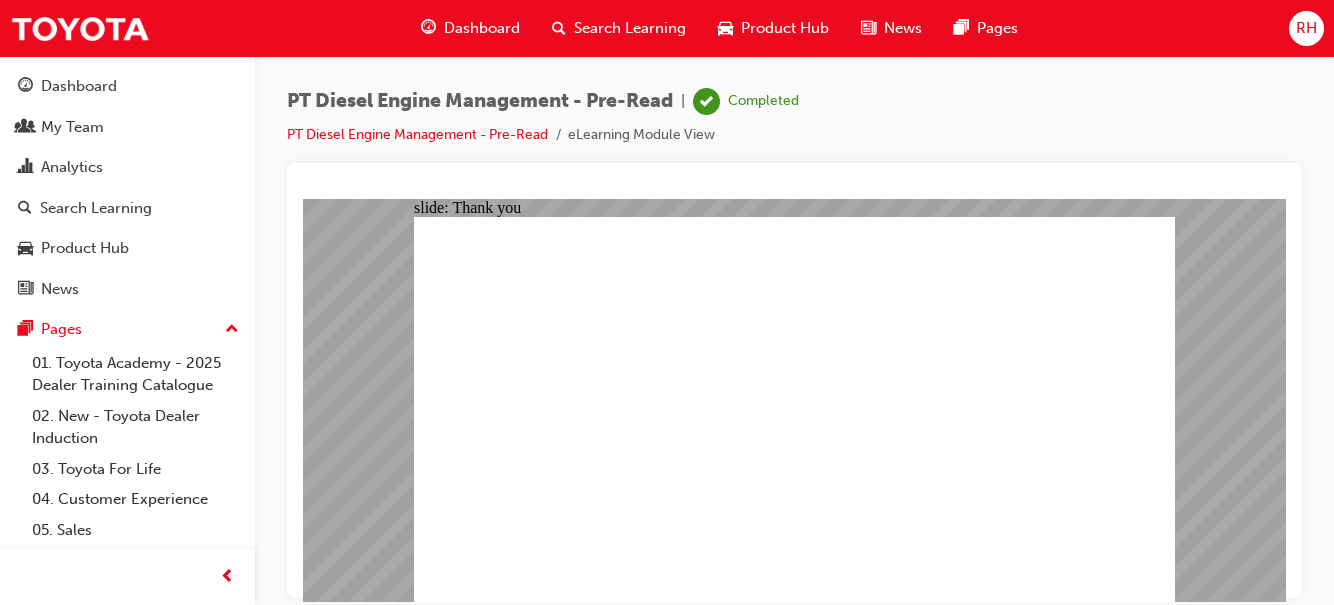 click 